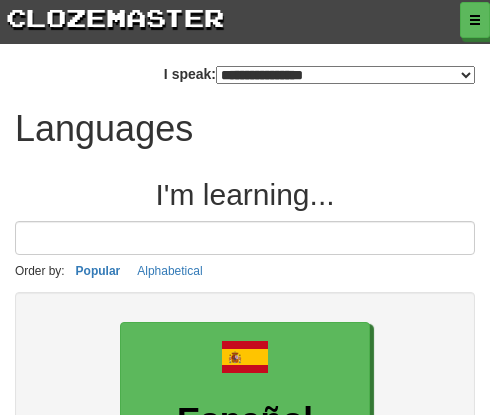 select on "*******" 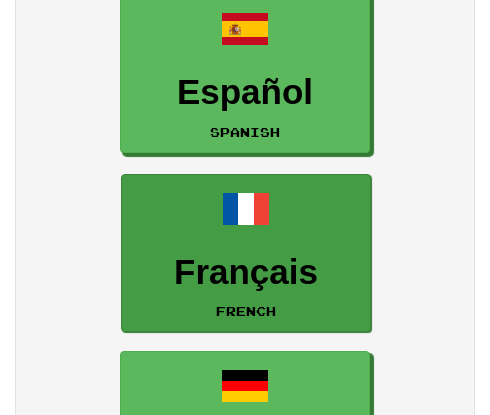 scroll, scrollTop: 400, scrollLeft: 0, axis: vertical 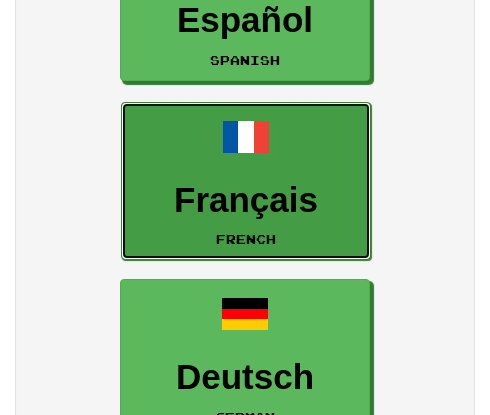 click on "Français French" at bounding box center (246, 181) 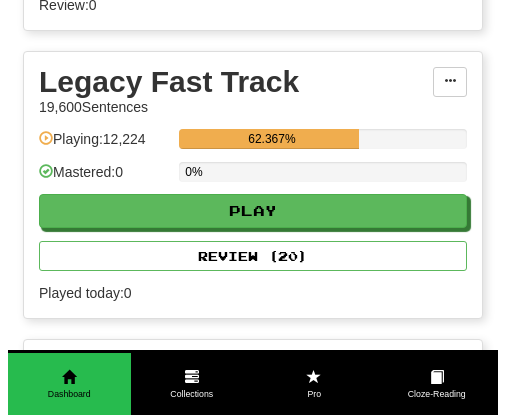 scroll, scrollTop: 1100, scrollLeft: 0, axis: vertical 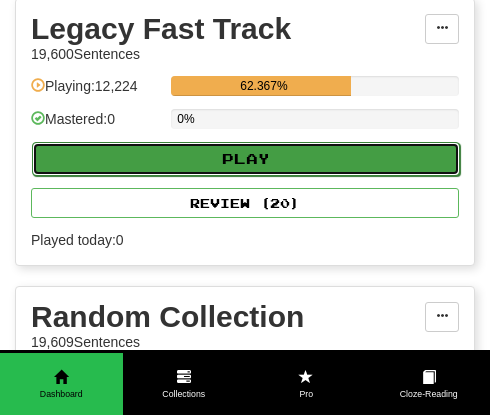 click on "Play" at bounding box center (246, 159) 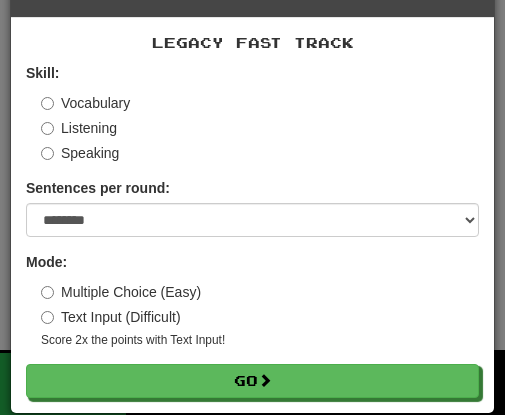 scroll, scrollTop: 54, scrollLeft: 0, axis: vertical 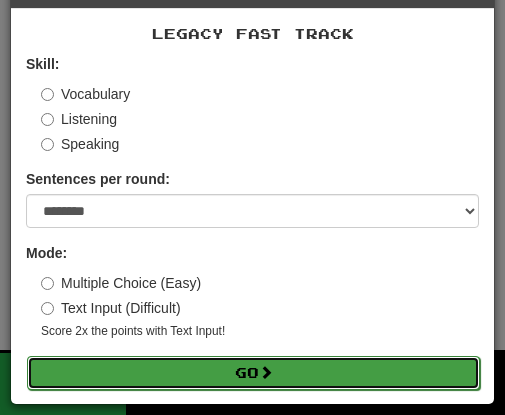 click on "Go" at bounding box center (253, 373) 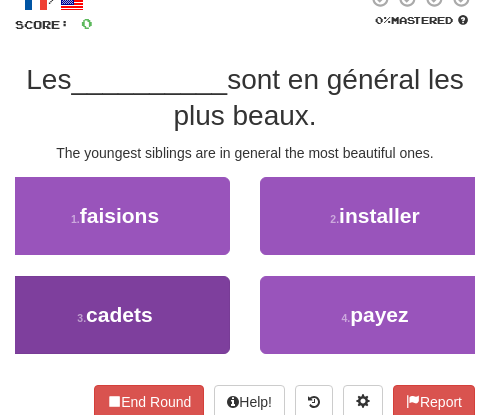 scroll, scrollTop: 0, scrollLeft: 0, axis: both 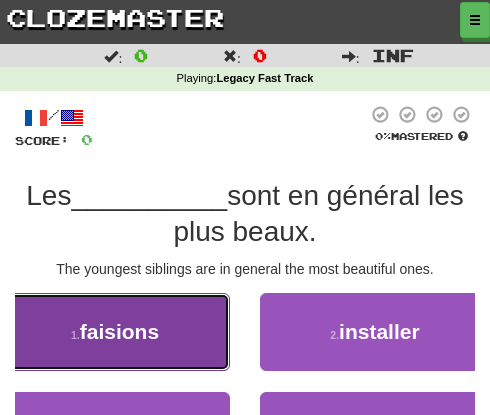 click on "faisions" at bounding box center [119, 331] 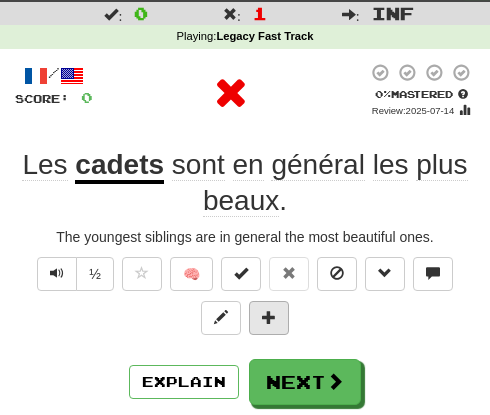 scroll, scrollTop: 100, scrollLeft: 0, axis: vertical 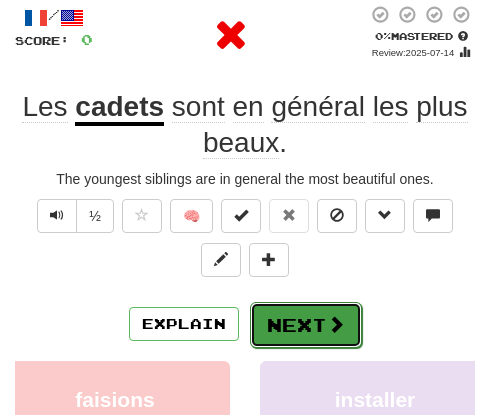 click on "Next" at bounding box center [306, 325] 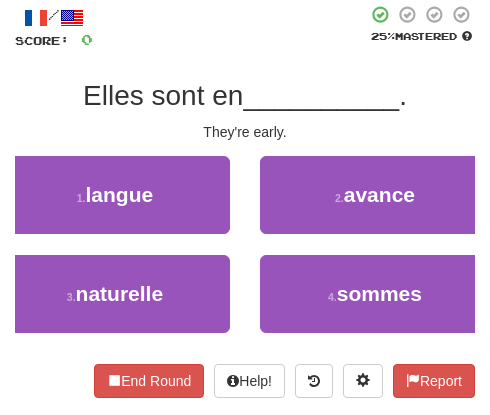 click on "1 .  langue" at bounding box center [115, 205] 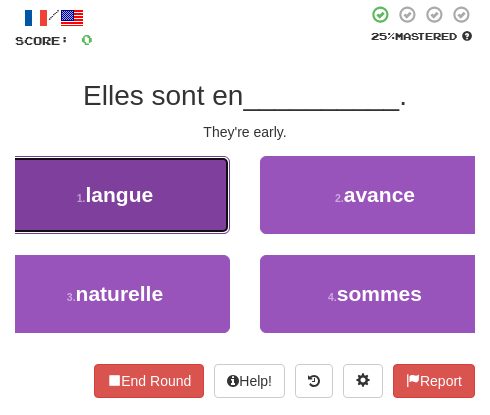 click on "1 .  langue" at bounding box center [115, 195] 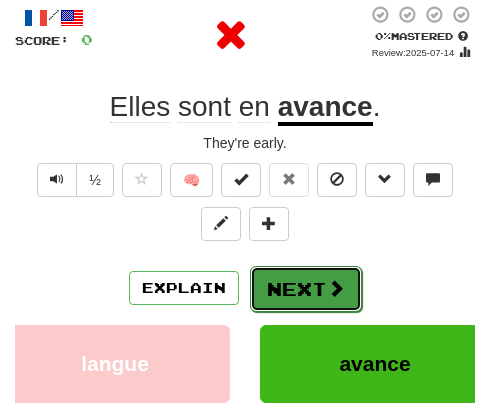 click on "Next" at bounding box center (306, 289) 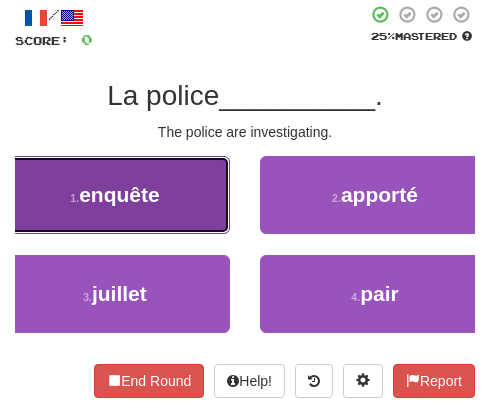 click on "1 .  enquête" at bounding box center (115, 195) 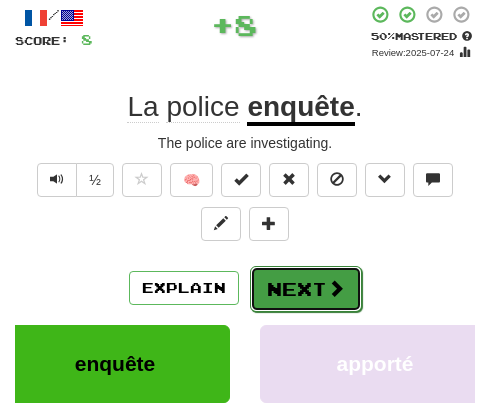click on "Next" at bounding box center [306, 289] 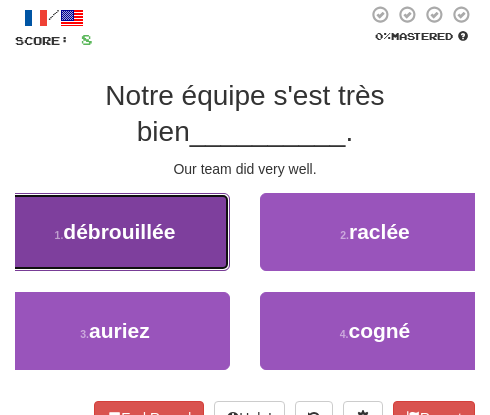 click on "débrouillée" at bounding box center [119, 231] 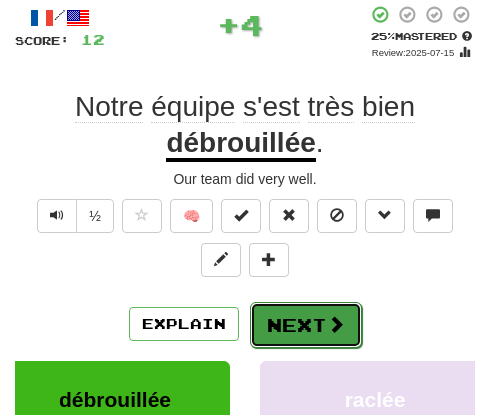 click on "Next" at bounding box center (306, 325) 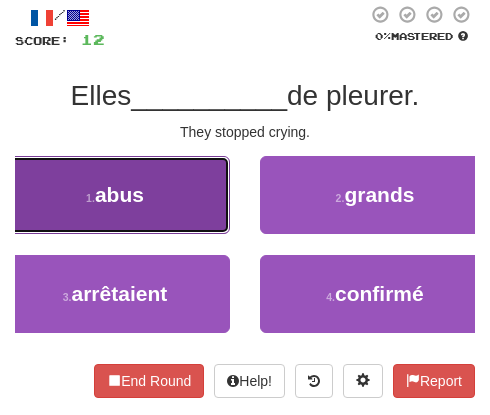 click on "1 .  abus" at bounding box center [115, 195] 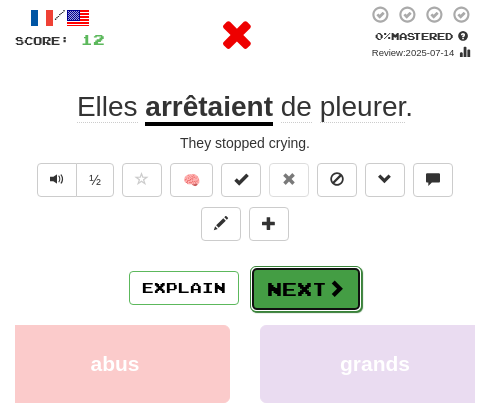 click on "Next" at bounding box center (306, 289) 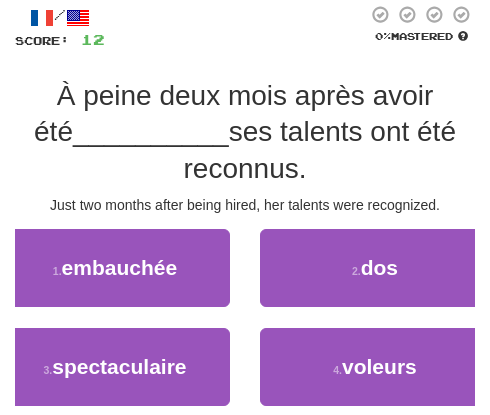 click on "/ Score: 120% Mastered À peine deux mois après avoir été __________ ses talents ont été reconnus. Just two months after being hired, her talents were recognized. 1. embauchée 2. dos 3. spectaculaire 4. voleurs End Round Help! Report" at bounding box center [245, 238] 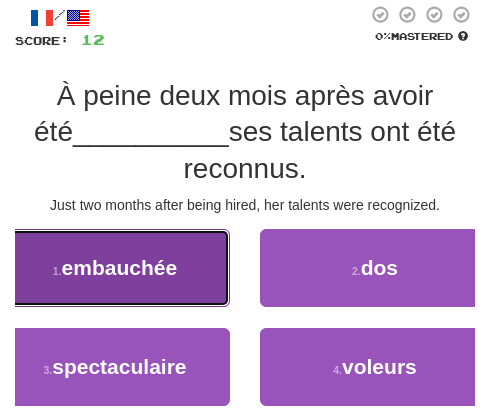 click on "embauchée" at bounding box center (120, 267) 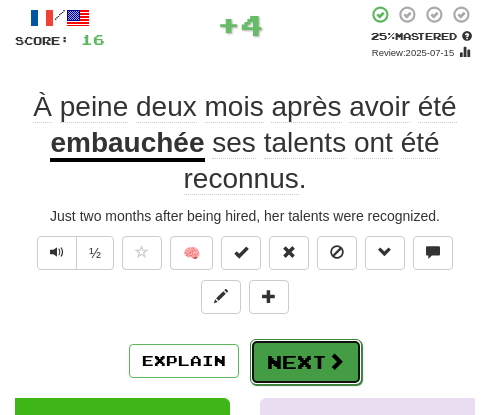 click on "Next" at bounding box center [306, 362] 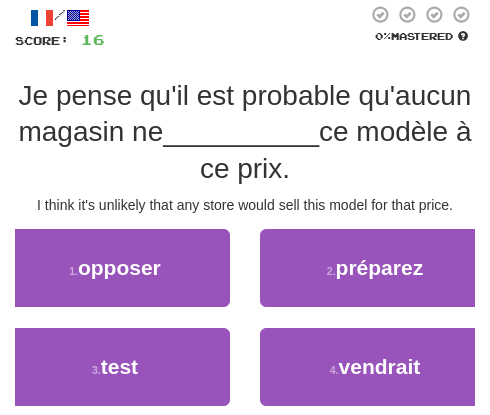 click on "/ Score: 160% Mastered Je pense qu'il est probable qu'aucun magasin ne __________ ce modèle à ce prix. I think it's unlikely that any store would sell this model for that price. 1. opposer 2. préparez 3. test 4. vendrait End Round Help! Report" at bounding box center (245, 238) 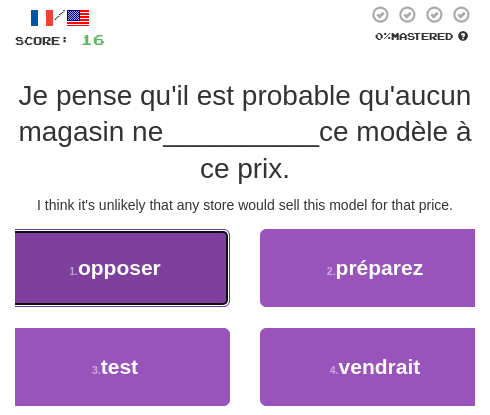 click on "1 .  opposer" at bounding box center [115, 268] 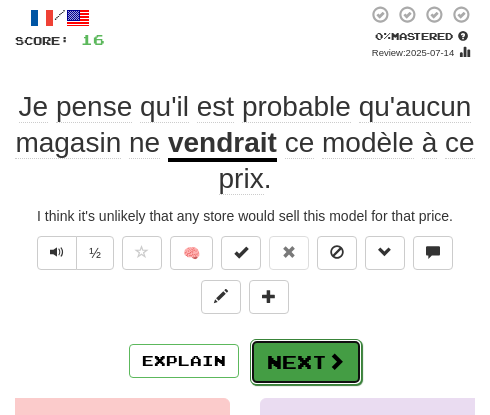click on "Next" at bounding box center (306, 362) 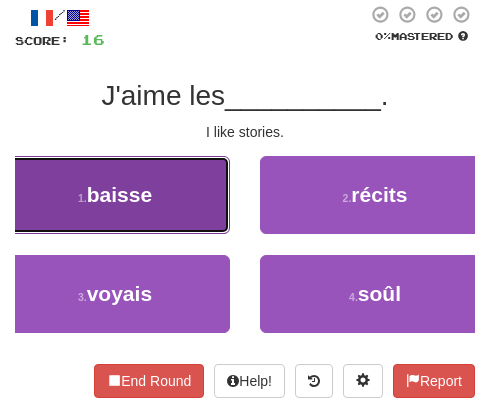 click on "1 .  baisse" at bounding box center (115, 195) 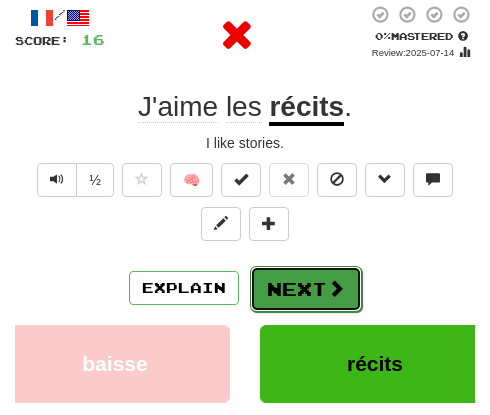 click on "Next" at bounding box center (306, 289) 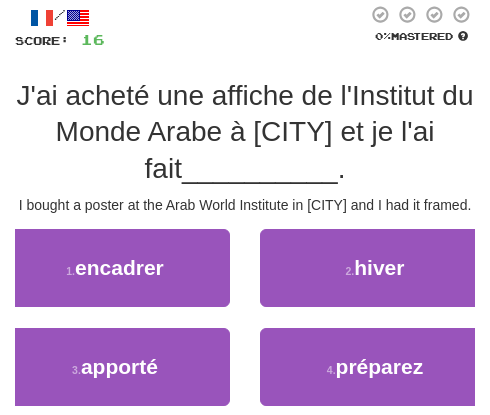 click on "I bought a poster at the Arab World Institute in [CITY] and I had it framed." at bounding box center [245, 205] 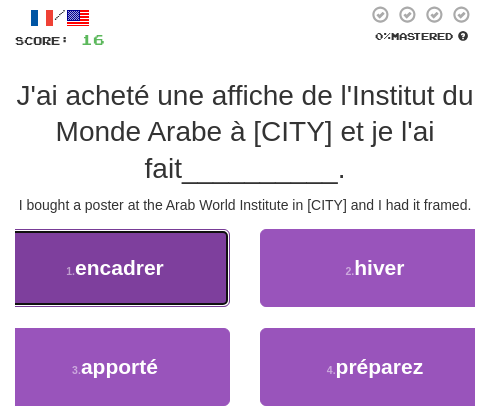 click on "1 .  encadrer" at bounding box center [115, 268] 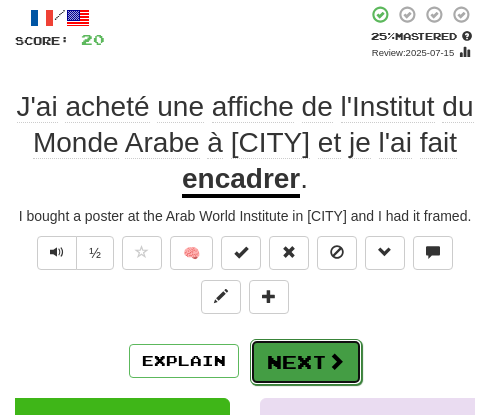 click on "Next" at bounding box center (306, 362) 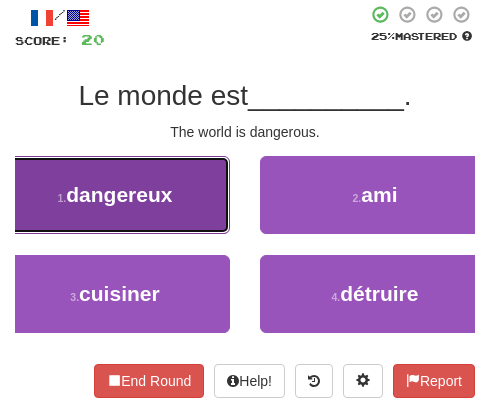 click on "1 .  dangereux" at bounding box center (115, 195) 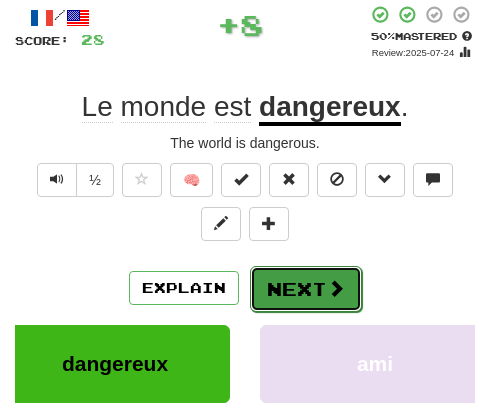 click on "Next" at bounding box center (306, 289) 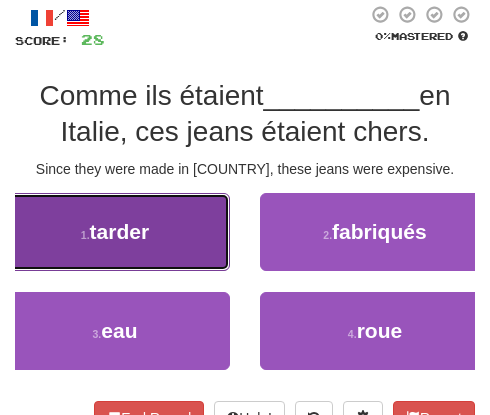 click on "tarder" at bounding box center (120, 231) 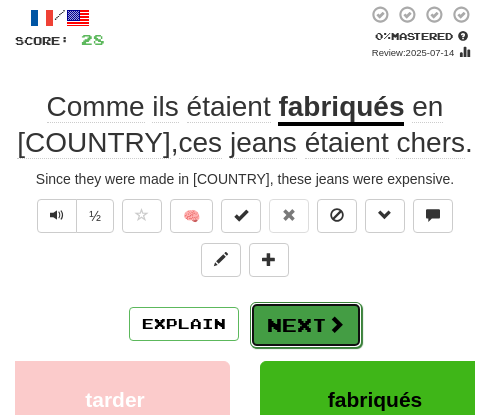 click on "Next" at bounding box center [306, 325] 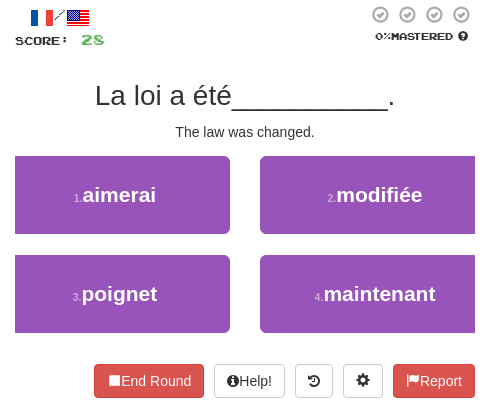 click on "1 .  aimerai" at bounding box center [115, 205] 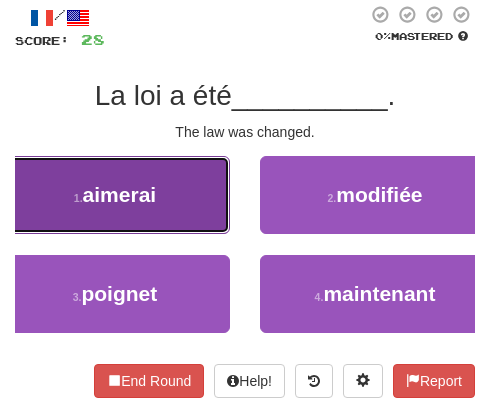 click on "1 .  aimerai" at bounding box center [115, 195] 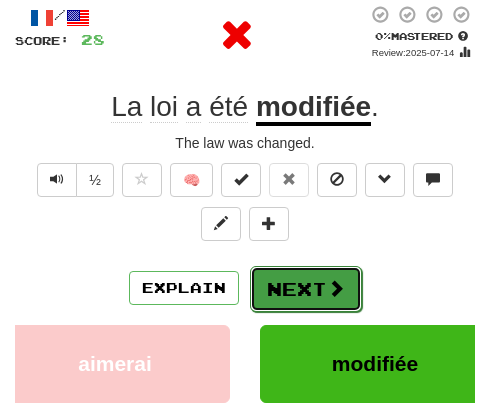 click on "Next" at bounding box center [306, 289] 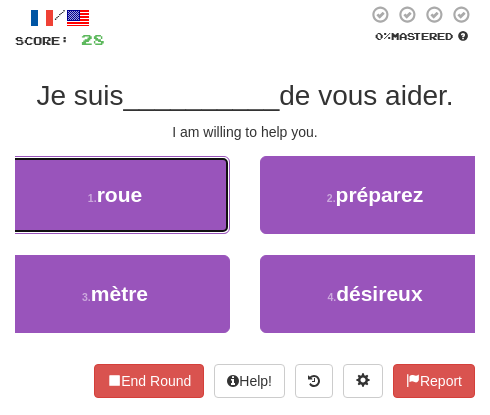 click on "1 .  roue" at bounding box center [115, 195] 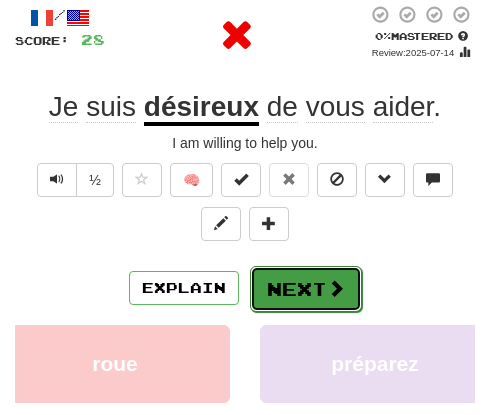 click on "Next" at bounding box center (306, 289) 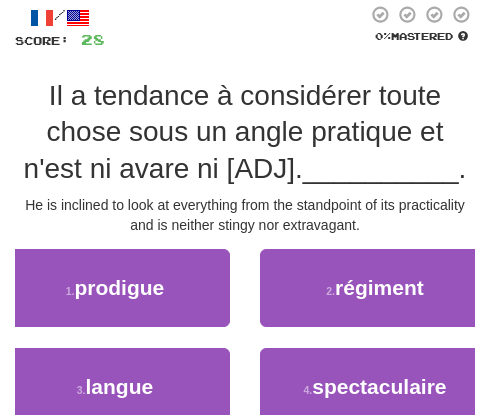 drag, startPoint x: 169, startPoint y: 187, endPoint x: 165, endPoint y: 202, distance: 15.524175 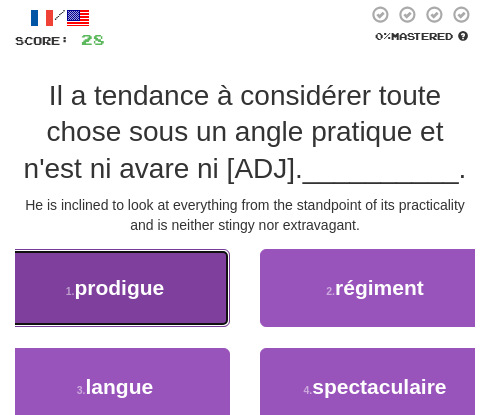 click on "1 .  prodigue" at bounding box center [115, 288] 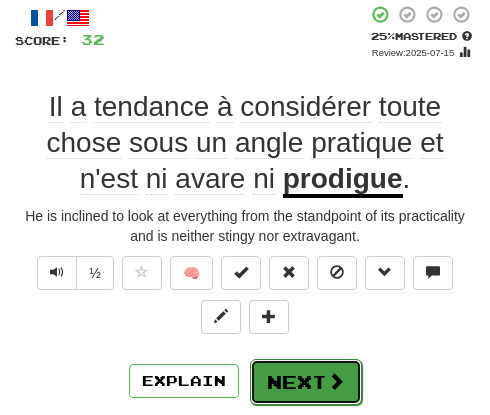 click on "Next" at bounding box center [306, 382] 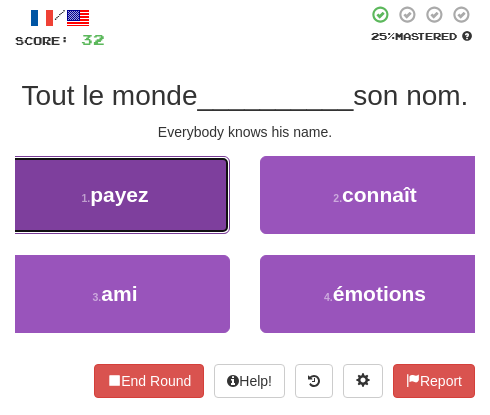 click on "1 .  payez" at bounding box center [115, 195] 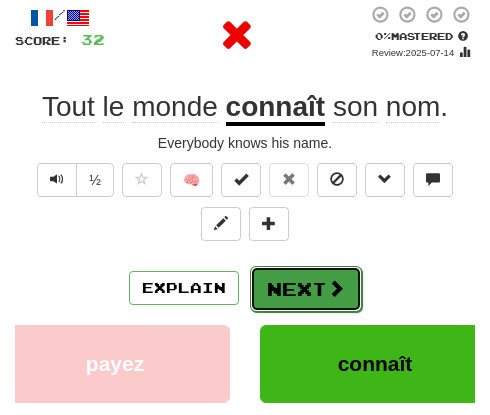 click on "Next" at bounding box center [306, 289] 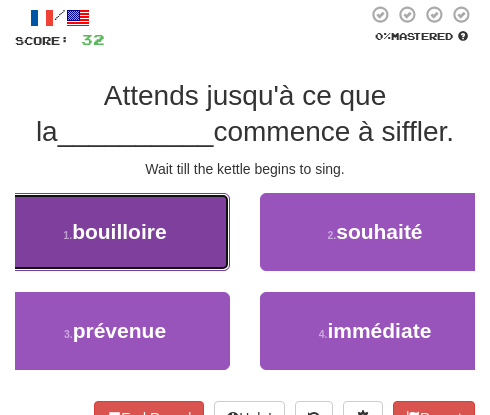 click on "1 .  bouilloire" at bounding box center [115, 232] 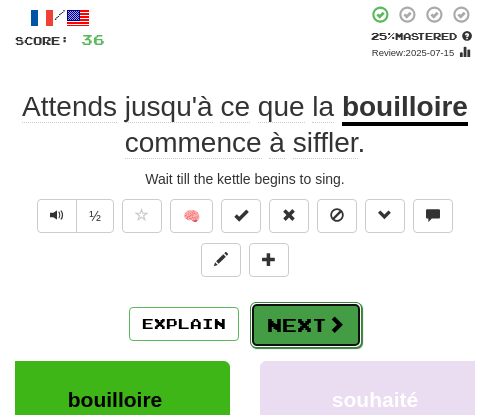 click on "Next" at bounding box center [306, 325] 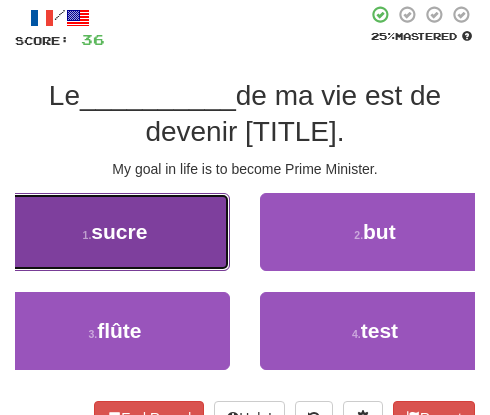 click on "1 .  sucre" at bounding box center [115, 232] 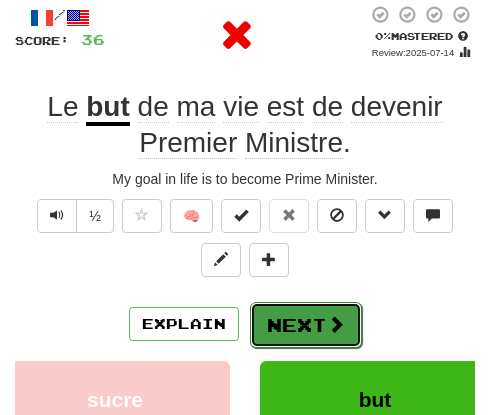 click on "Next" at bounding box center (306, 325) 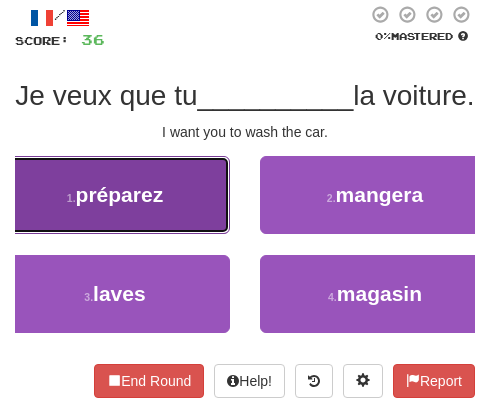 click on "préparez" at bounding box center [120, 194] 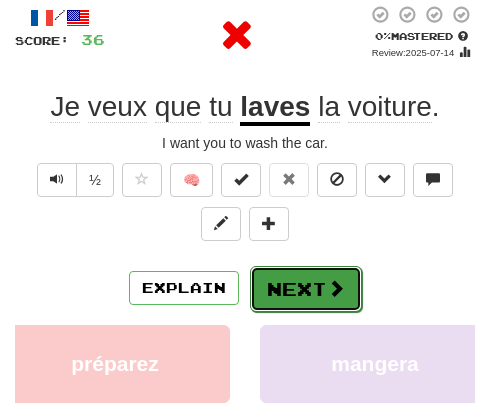 click on "Next" at bounding box center (306, 289) 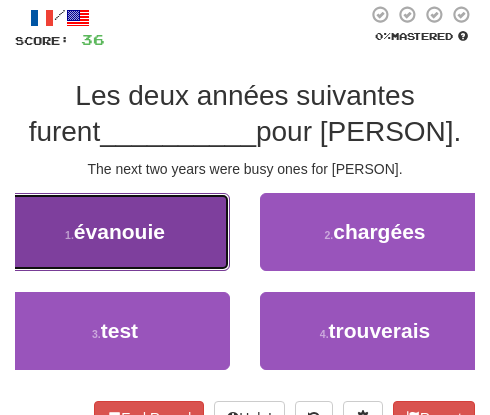 click on "évanouie" at bounding box center [119, 231] 